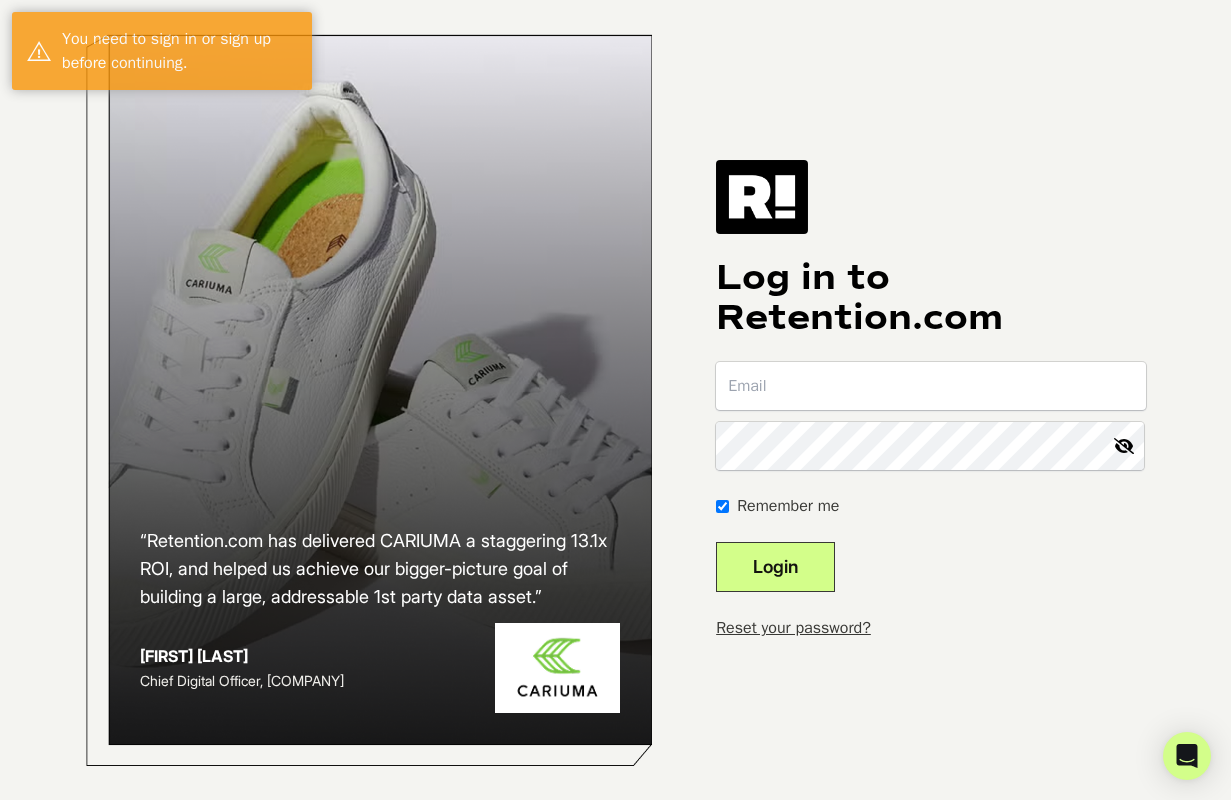 scroll, scrollTop: 0, scrollLeft: 0, axis: both 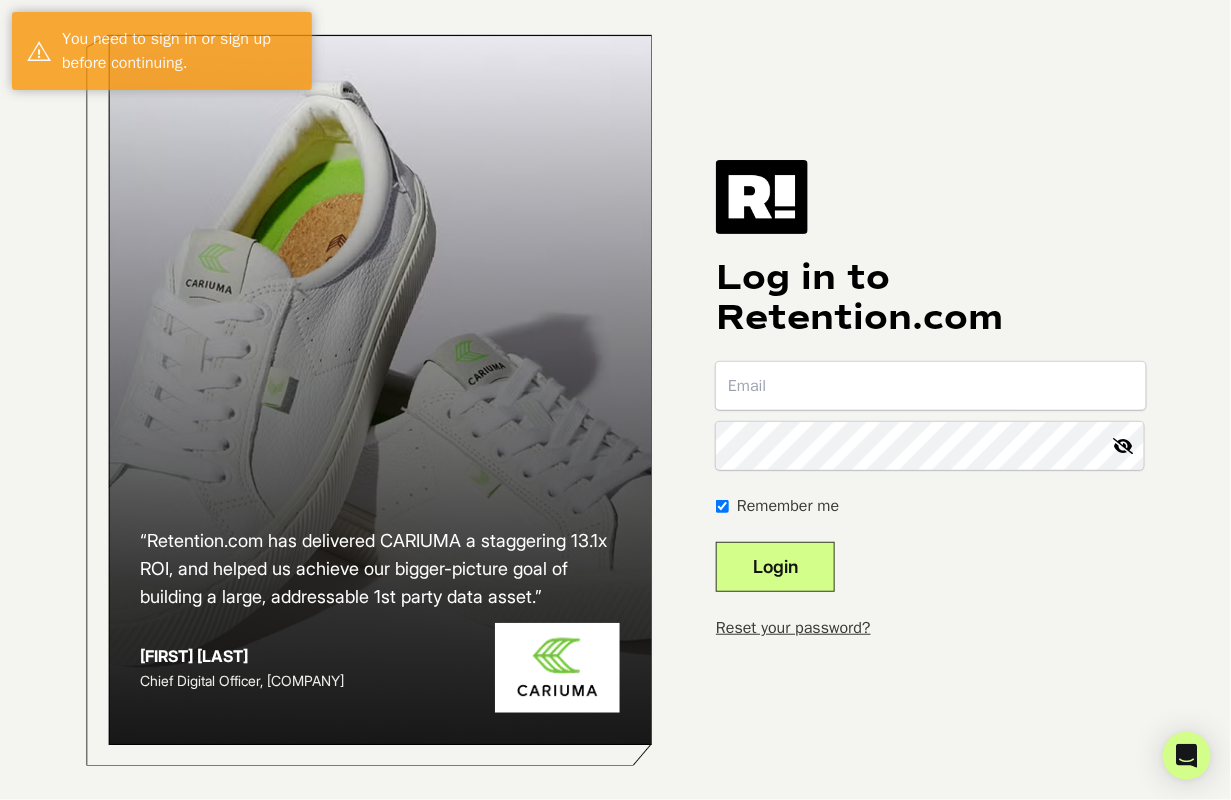 type on "[EMAIL]" 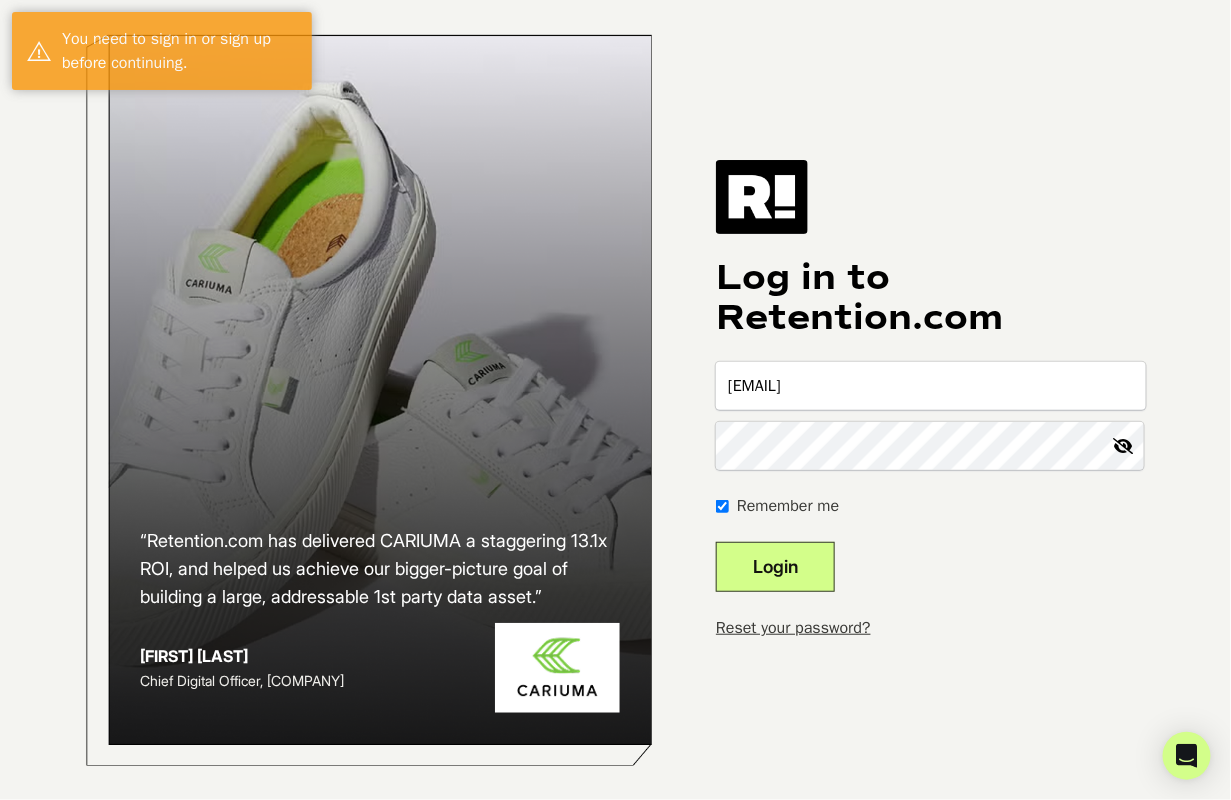 click on "Login" at bounding box center (775, 567) 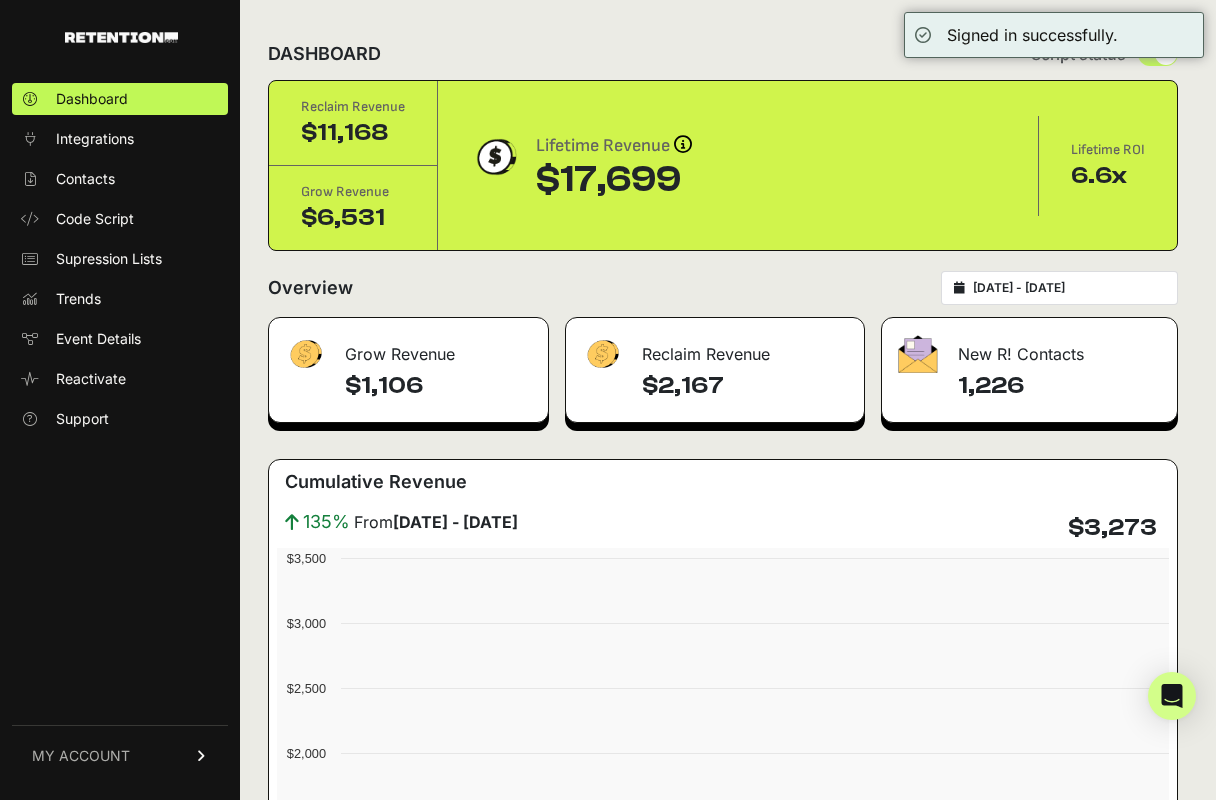 scroll, scrollTop: 0, scrollLeft: 0, axis: both 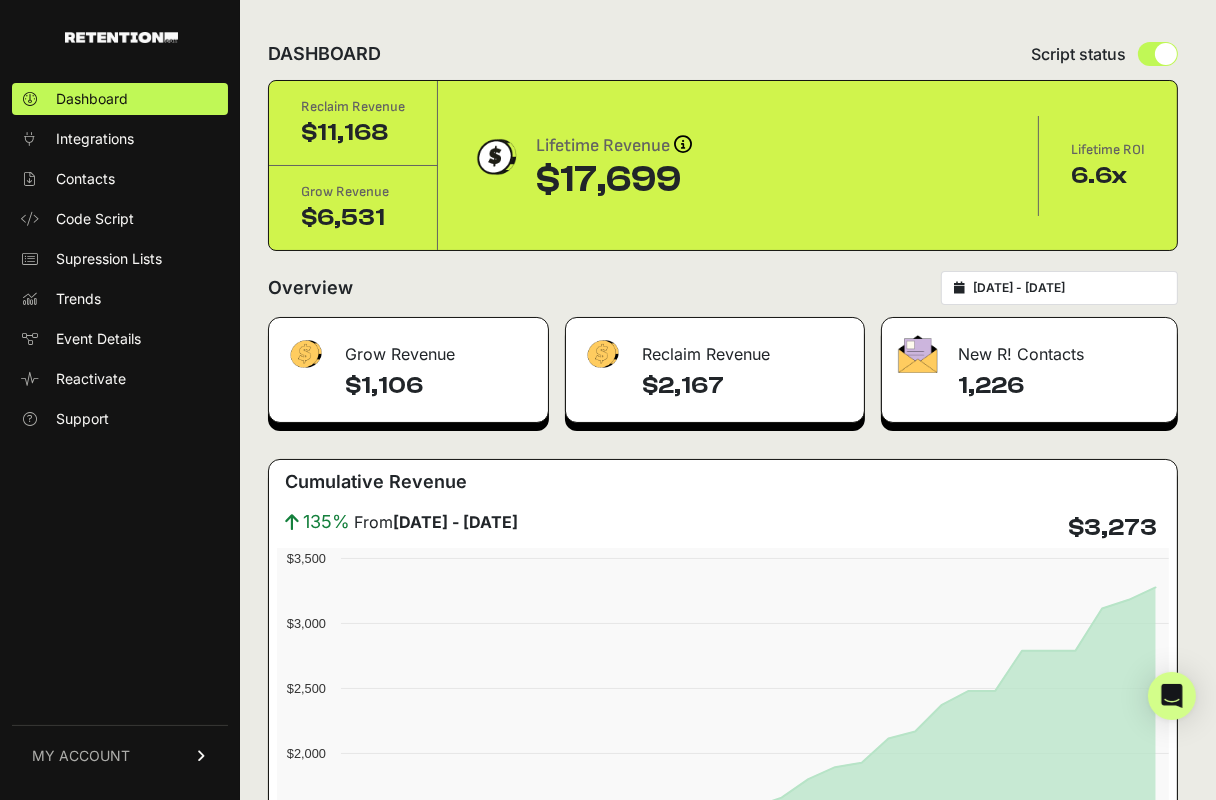 click on "MY ACCOUNT" at bounding box center [120, 755] 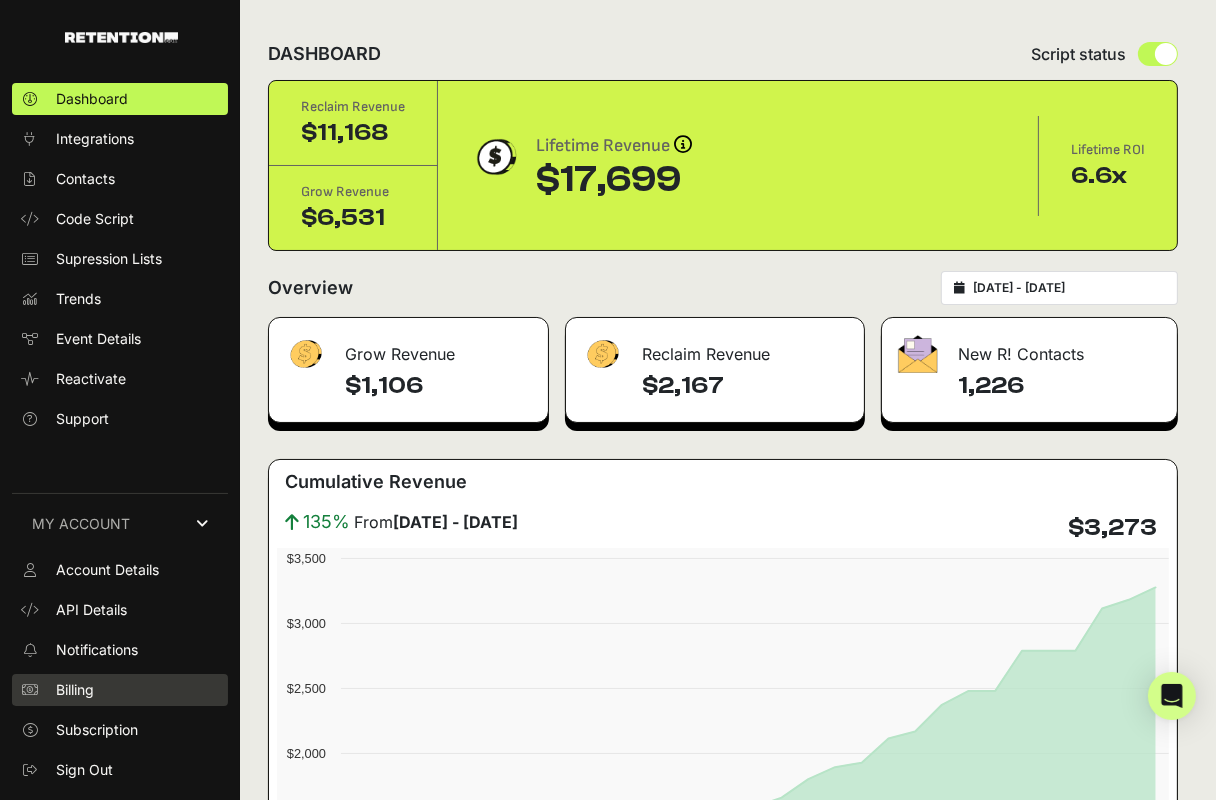 click on "Billing" at bounding box center [75, 690] 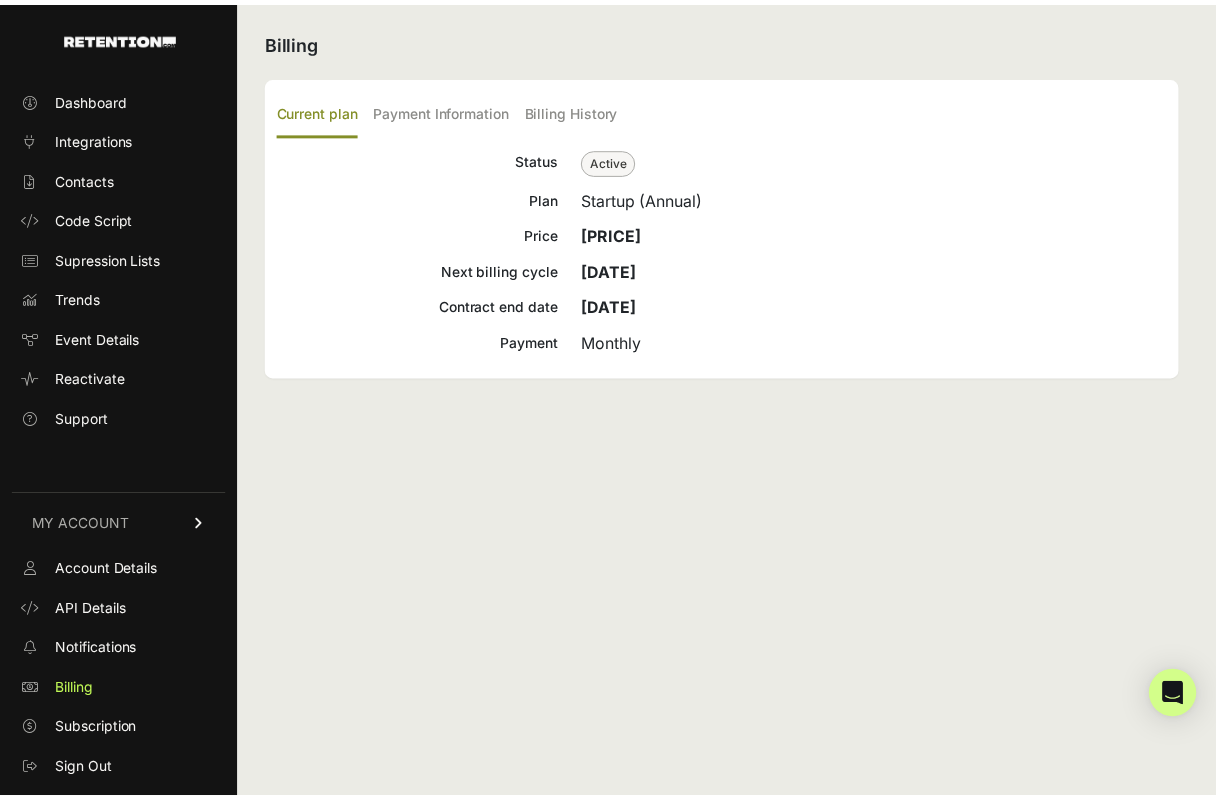 scroll, scrollTop: 0, scrollLeft: 0, axis: both 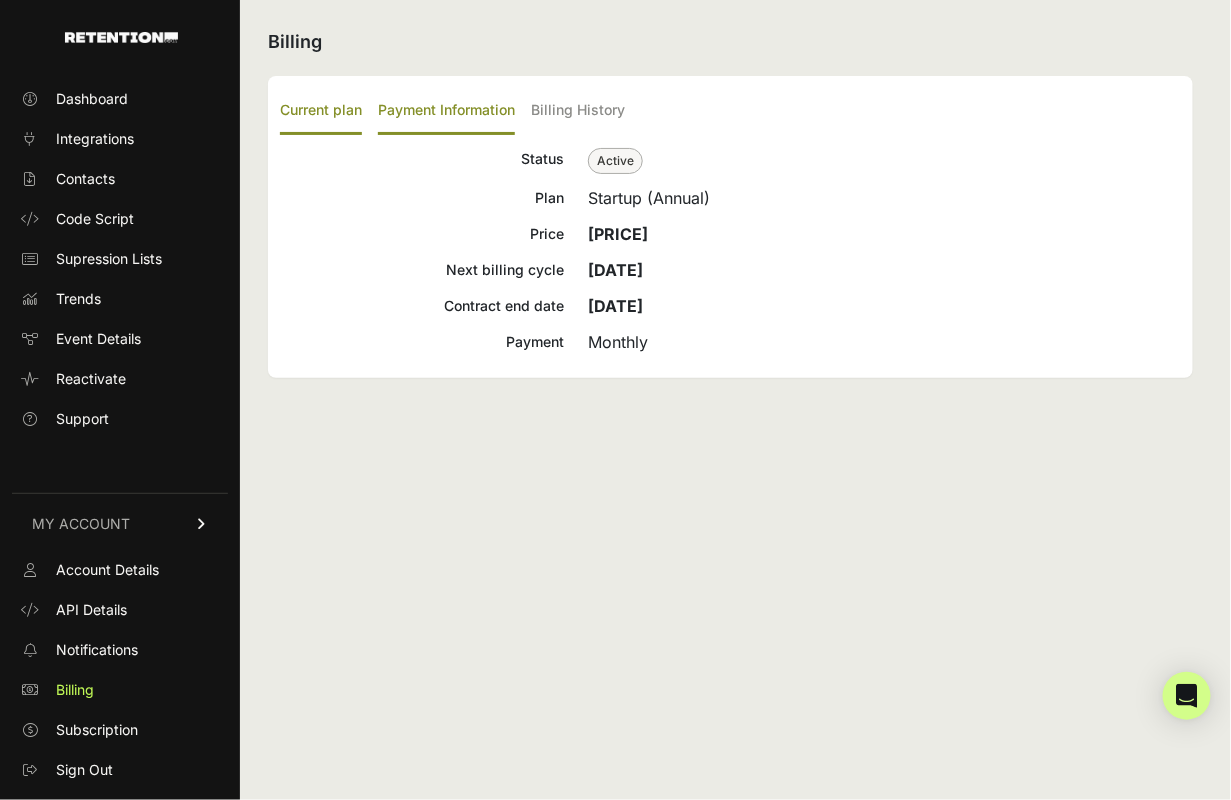 click on "Payment Information" at bounding box center [446, 111] 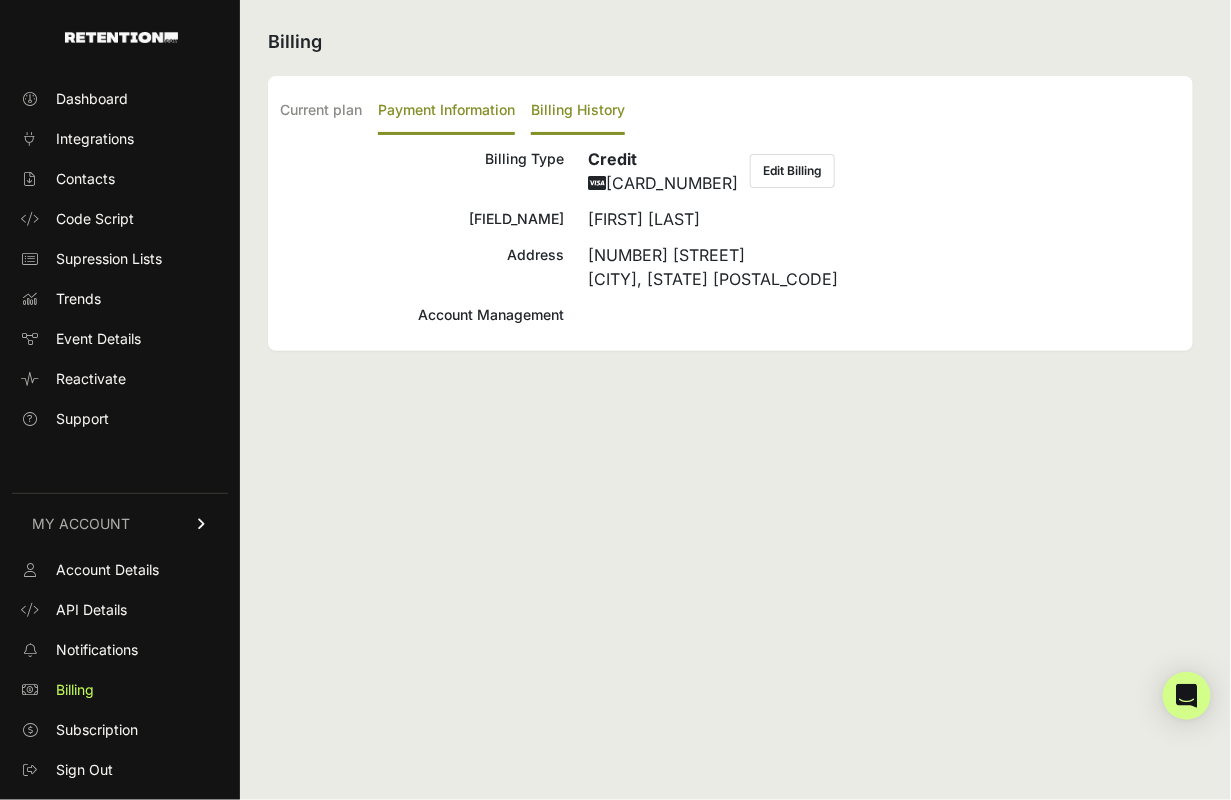 click on "Billing History" at bounding box center (578, 111) 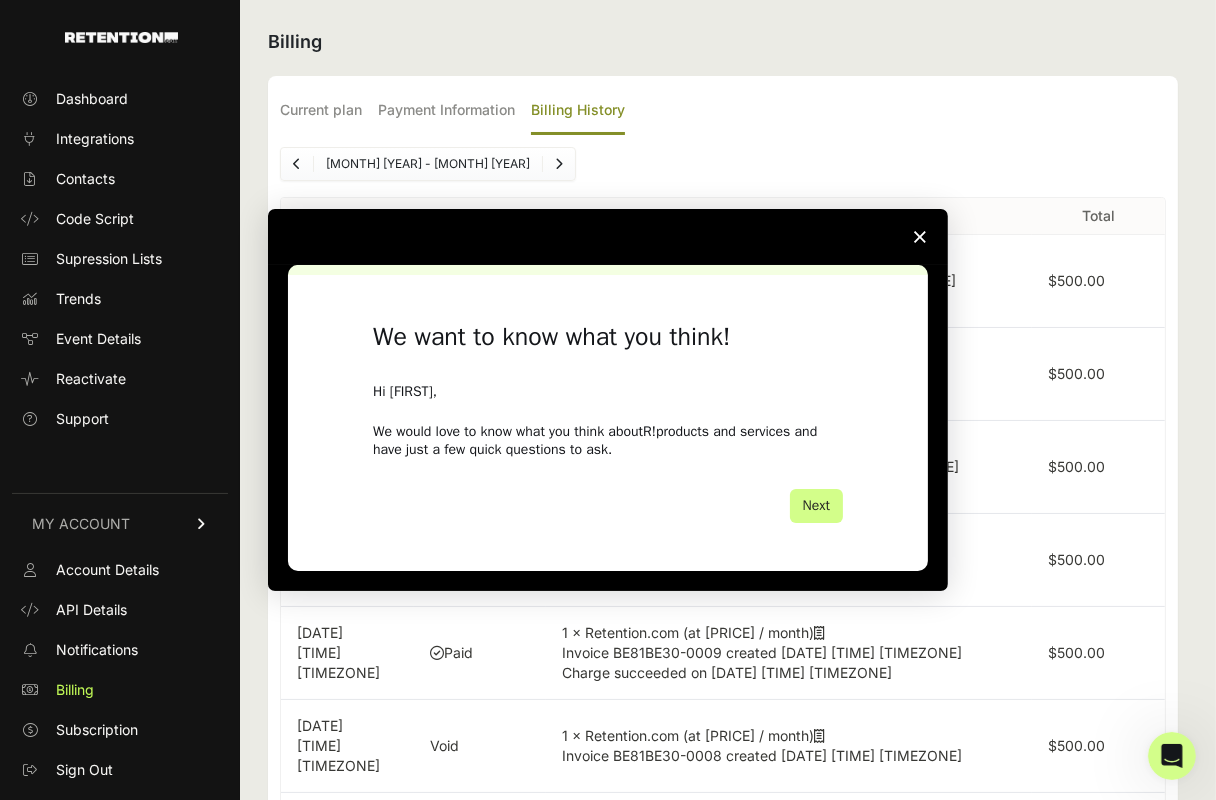 scroll, scrollTop: 0, scrollLeft: 0, axis: both 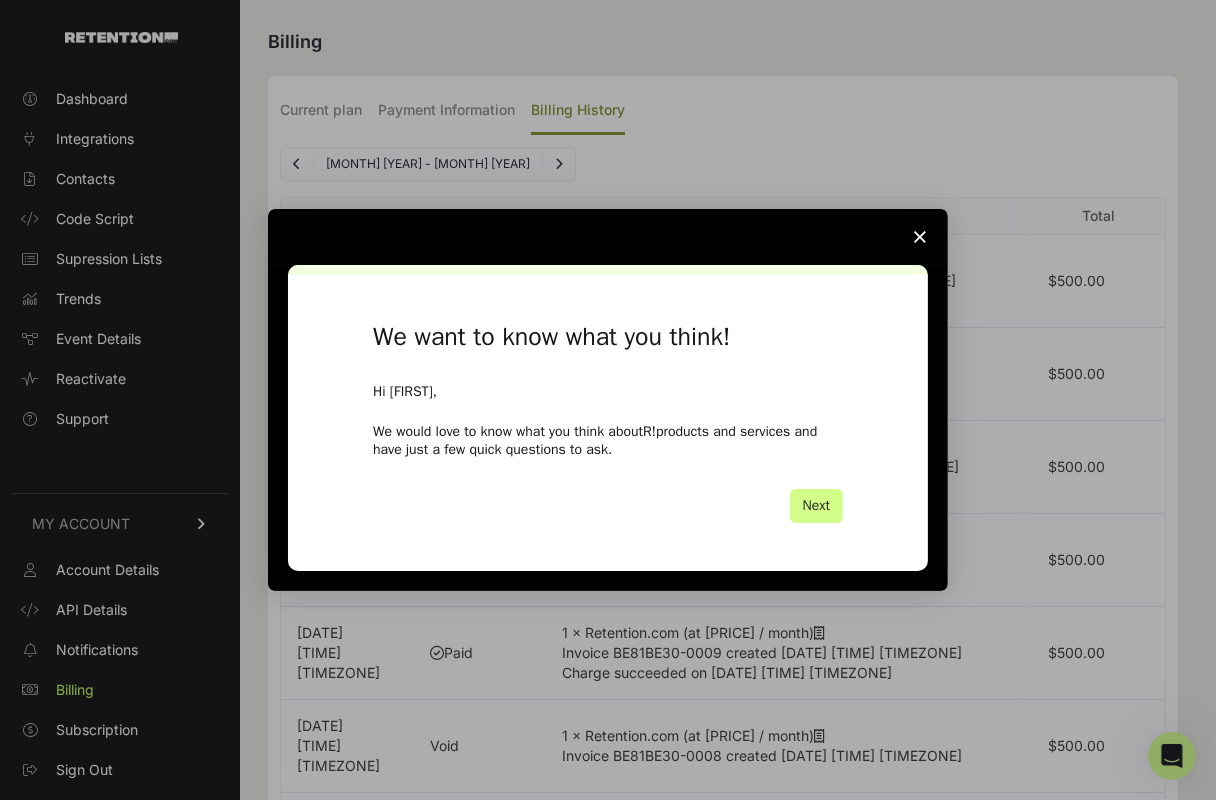 click at bounding box center (920, 237) 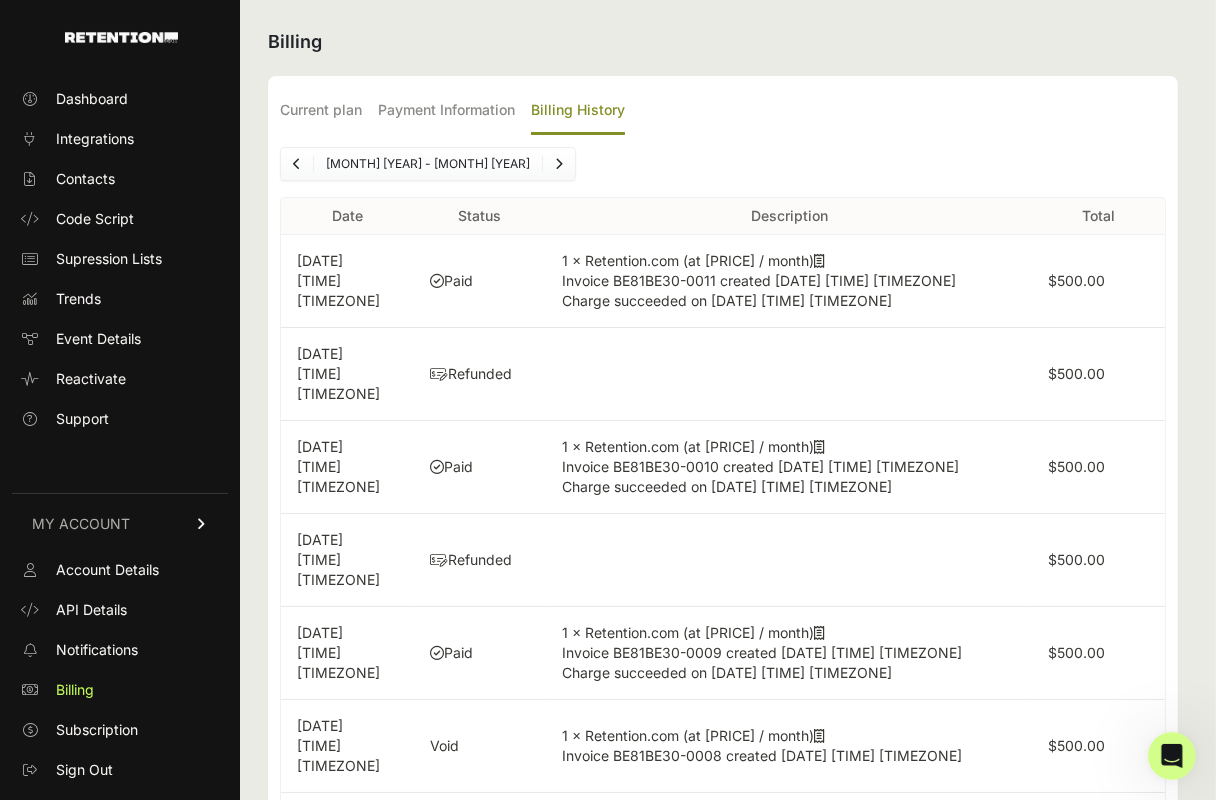 scroll, scrollTop: 100, scrollLeft: 0, axis: vertical 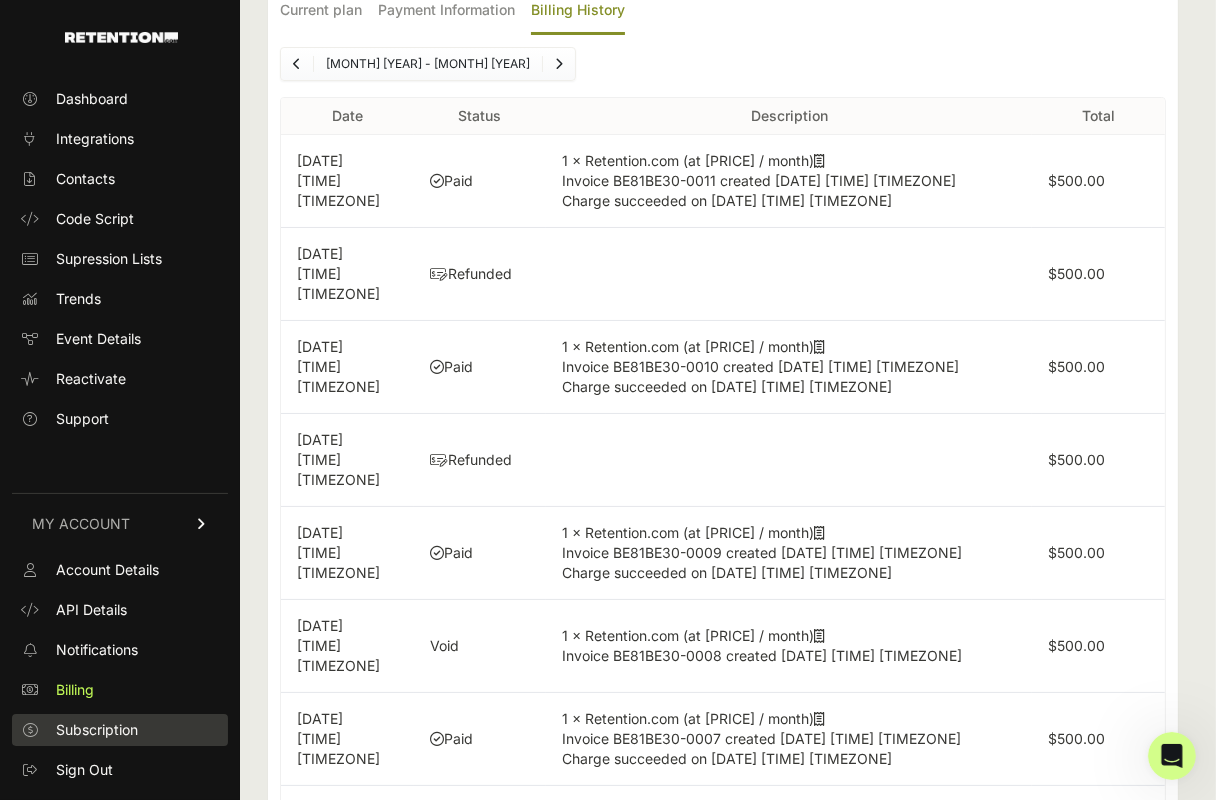click on "Subscription" at bounding box center [97, 730] 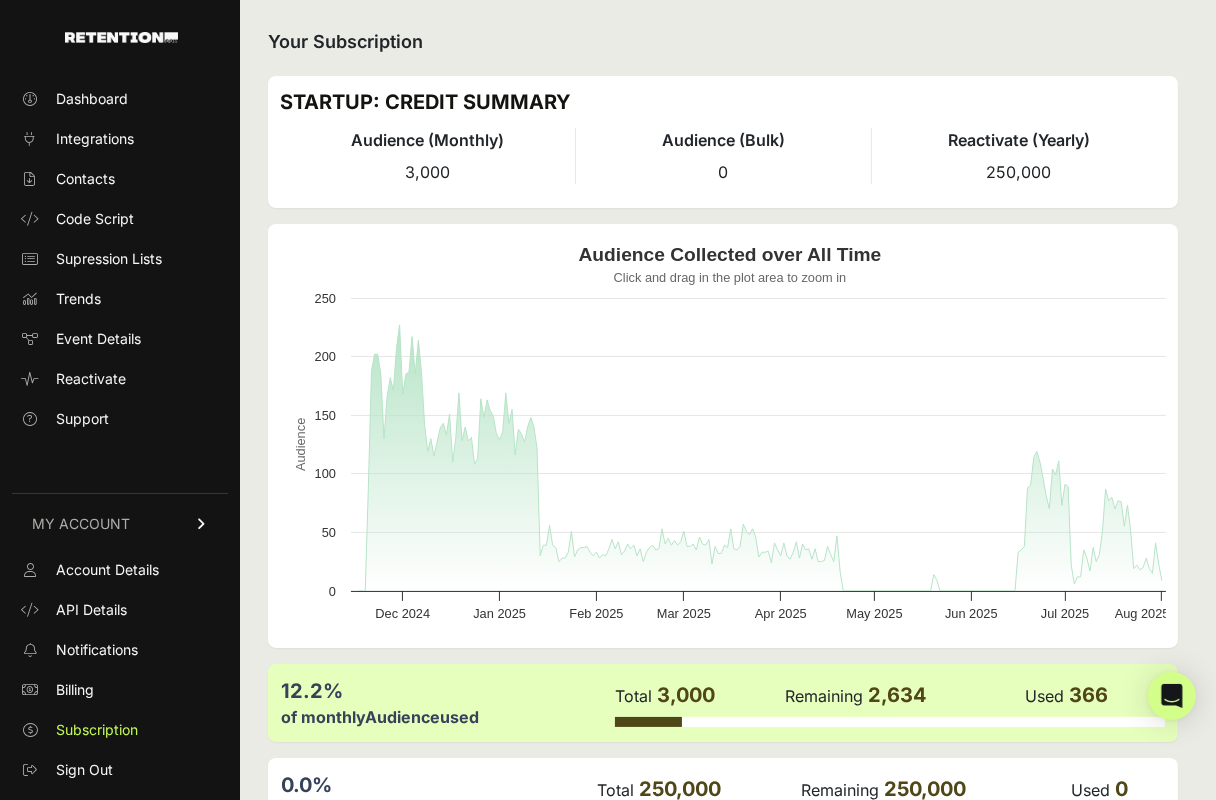 scroll, scrollTop: 131, scrollLeft: 0, axis: vertical 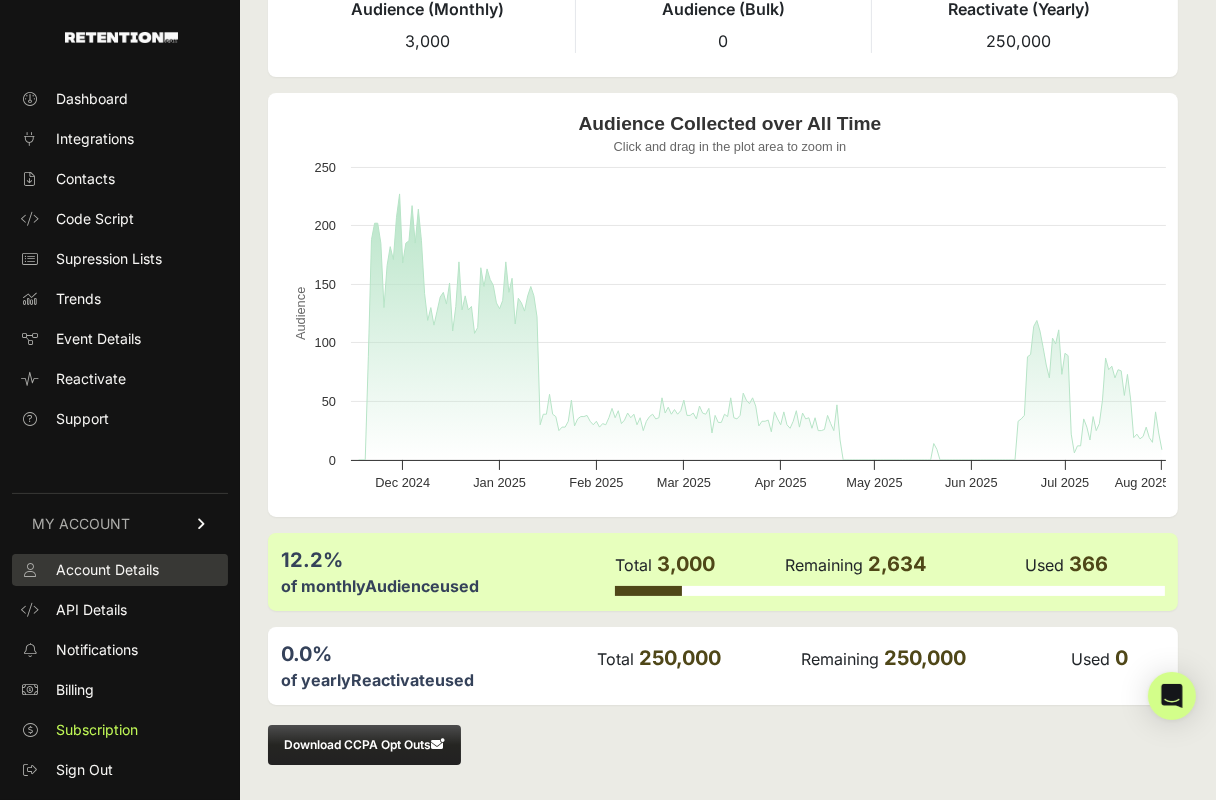 click on "Account Details" at bounding box center (107, 570) 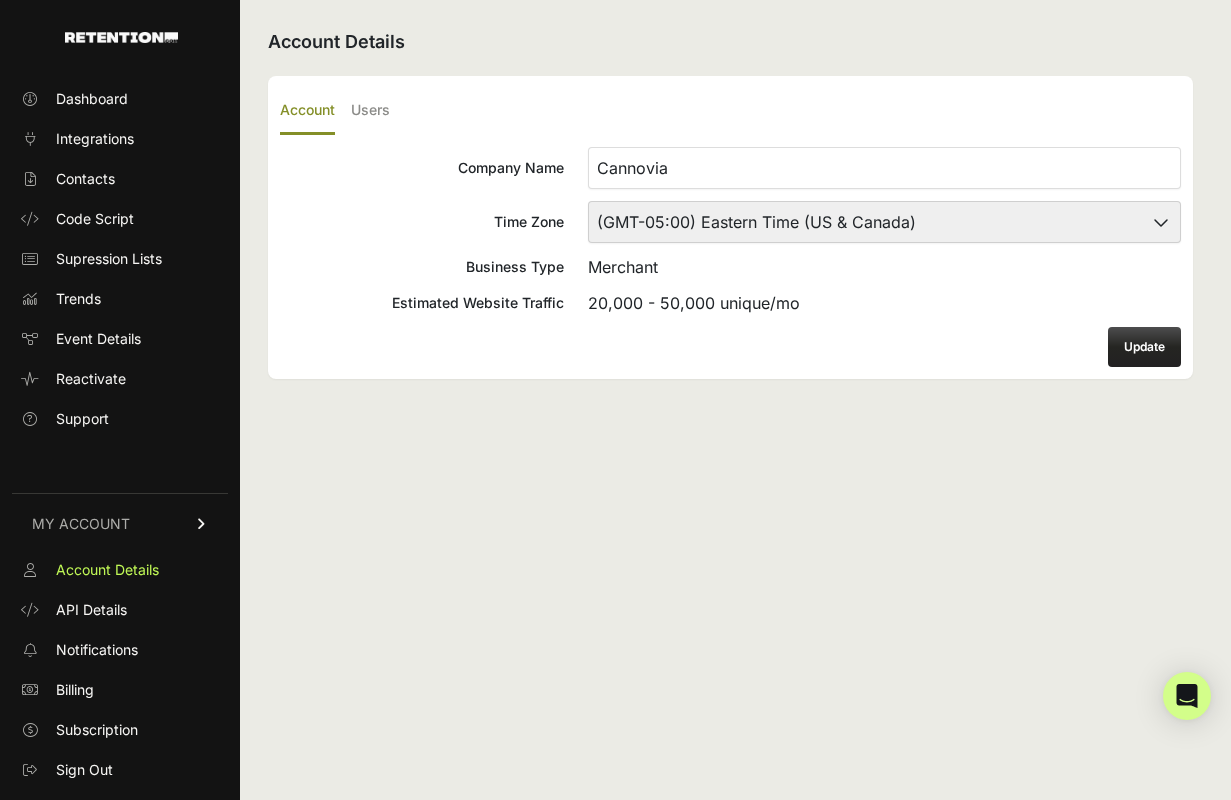scroll, scrollTop: 0, scrollLeft: 0, axis: both 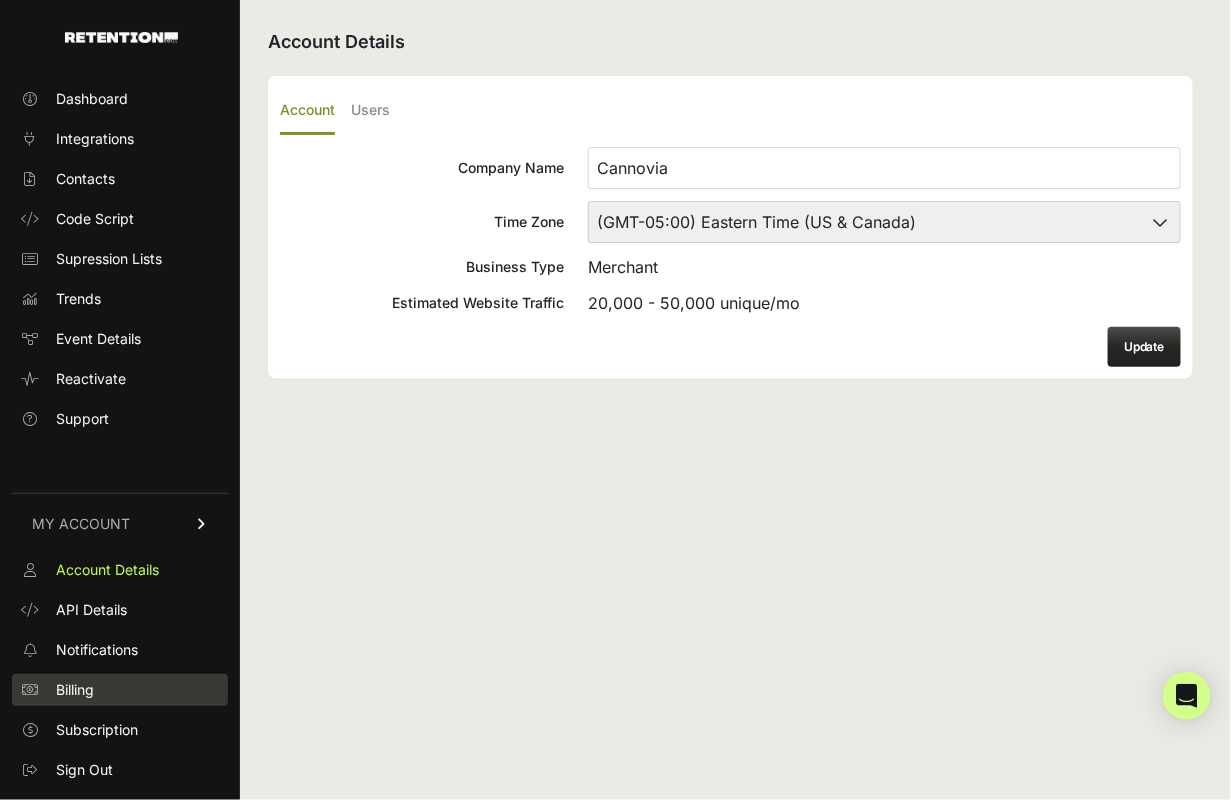click on "Billing" at bounding box center (120, 690) 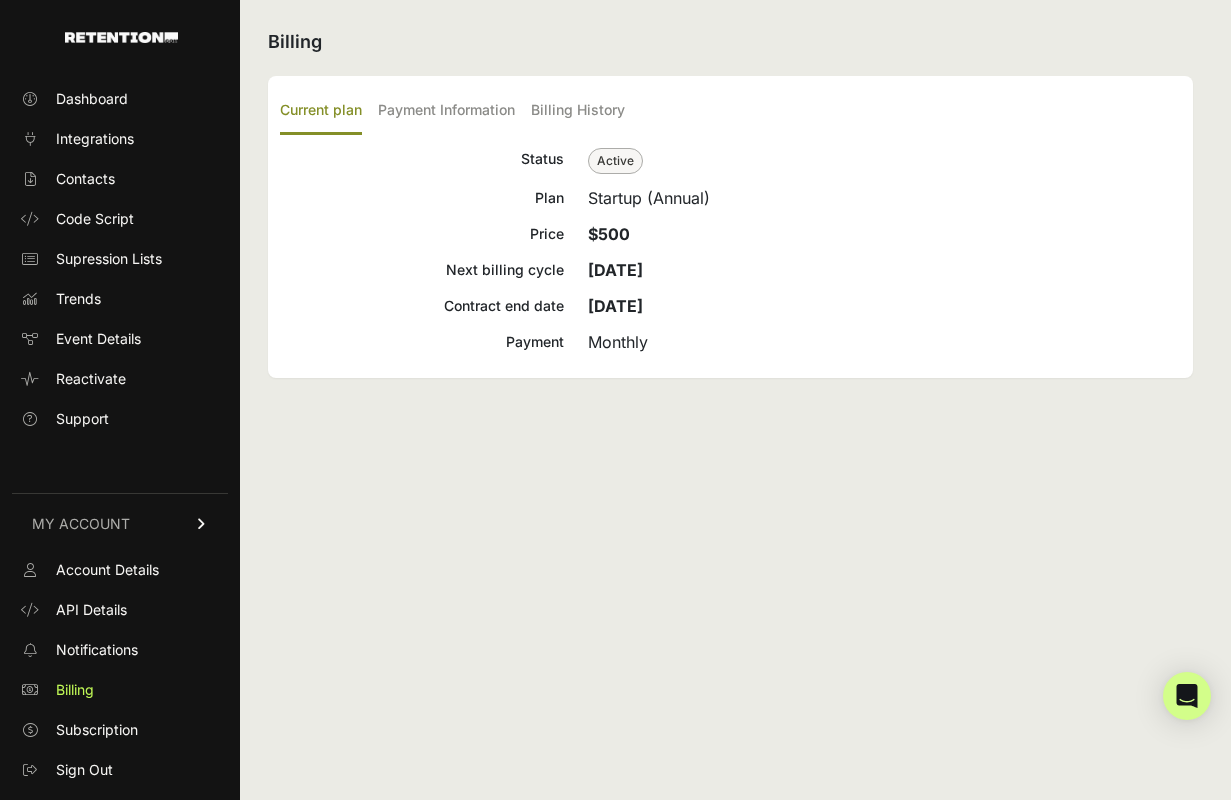scroll, scrollTop: 0, scrollLeft: 0, axis: both 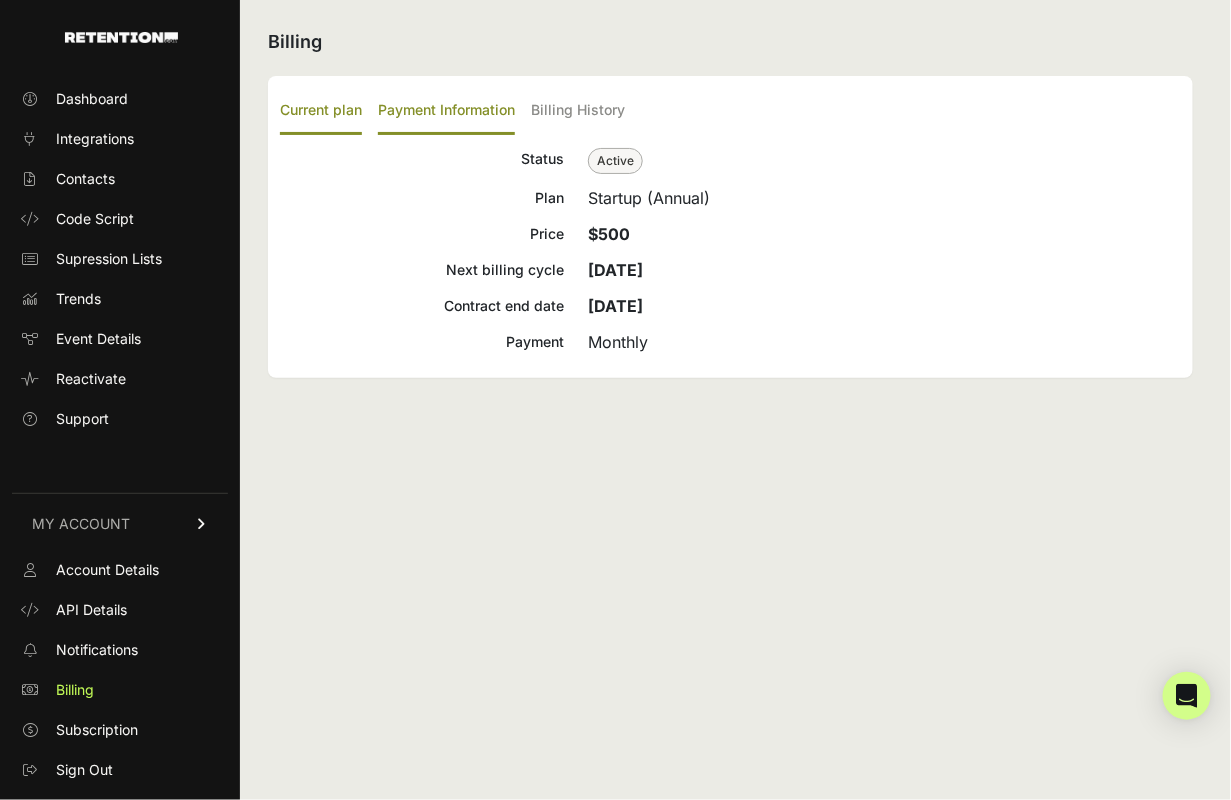 click on "Payment Information" at bounding box center [446, 111] 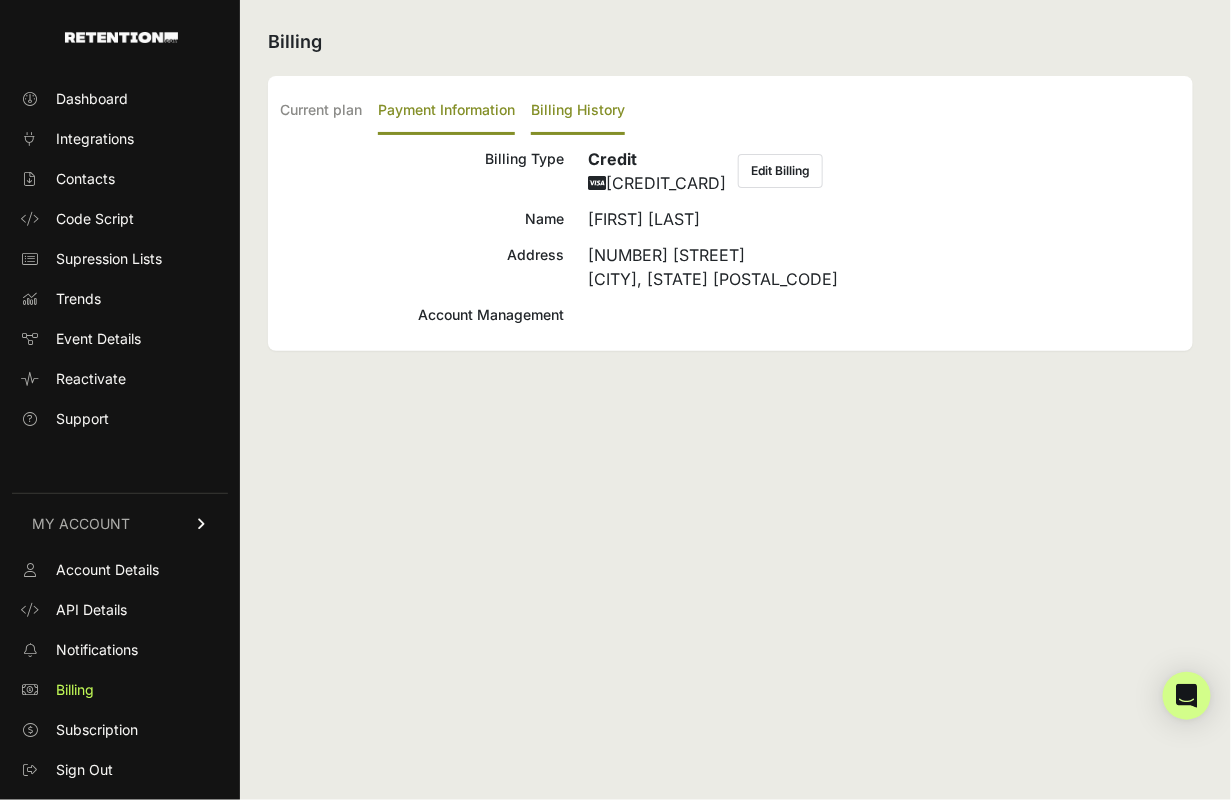click on "Billing History" at bounding box center [578, 111] 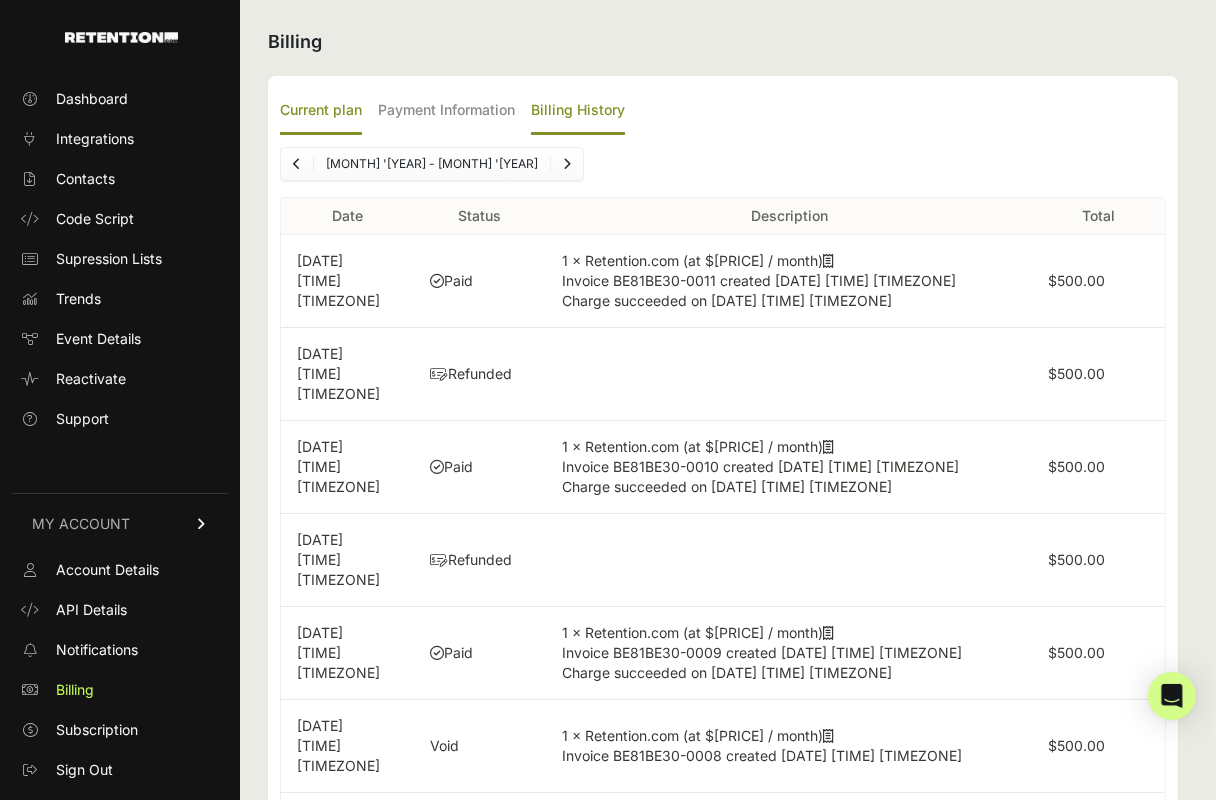 click on "Current plan" at bounding box center (321, 111) 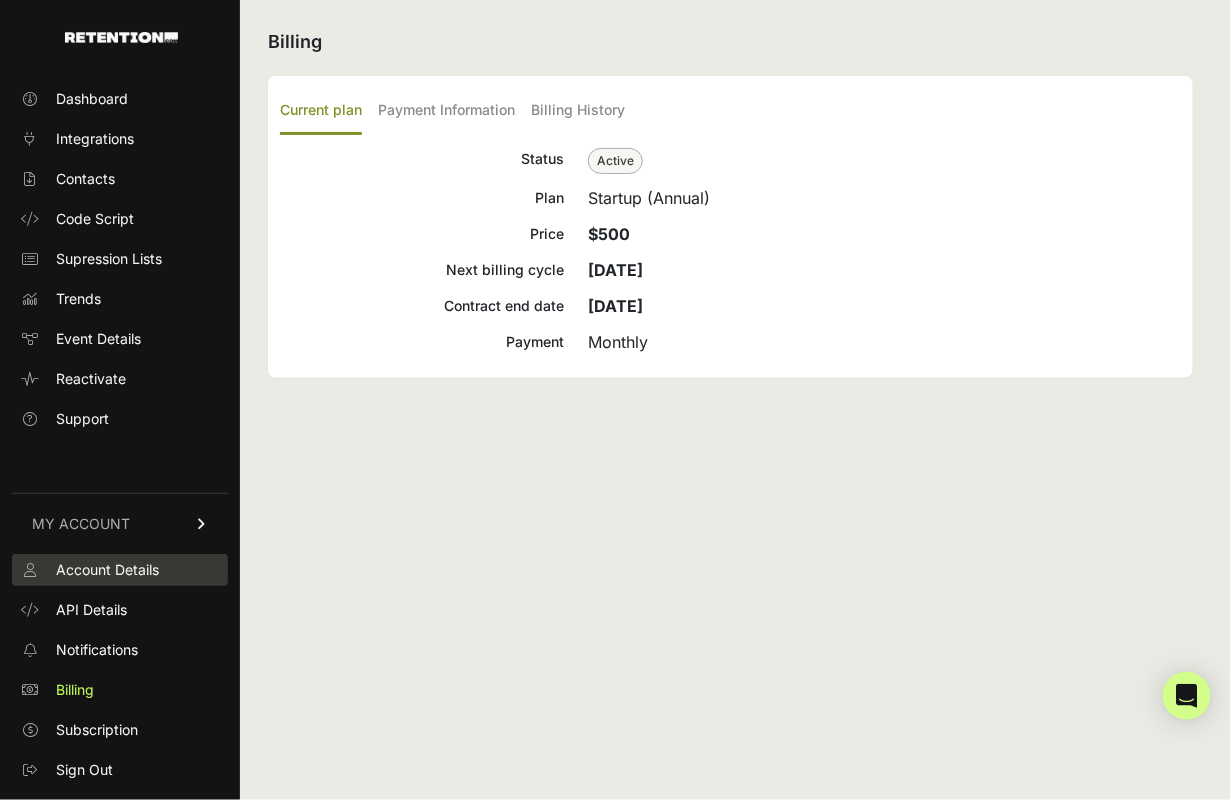 click on "Account Details" at bounding box center (107, 570) 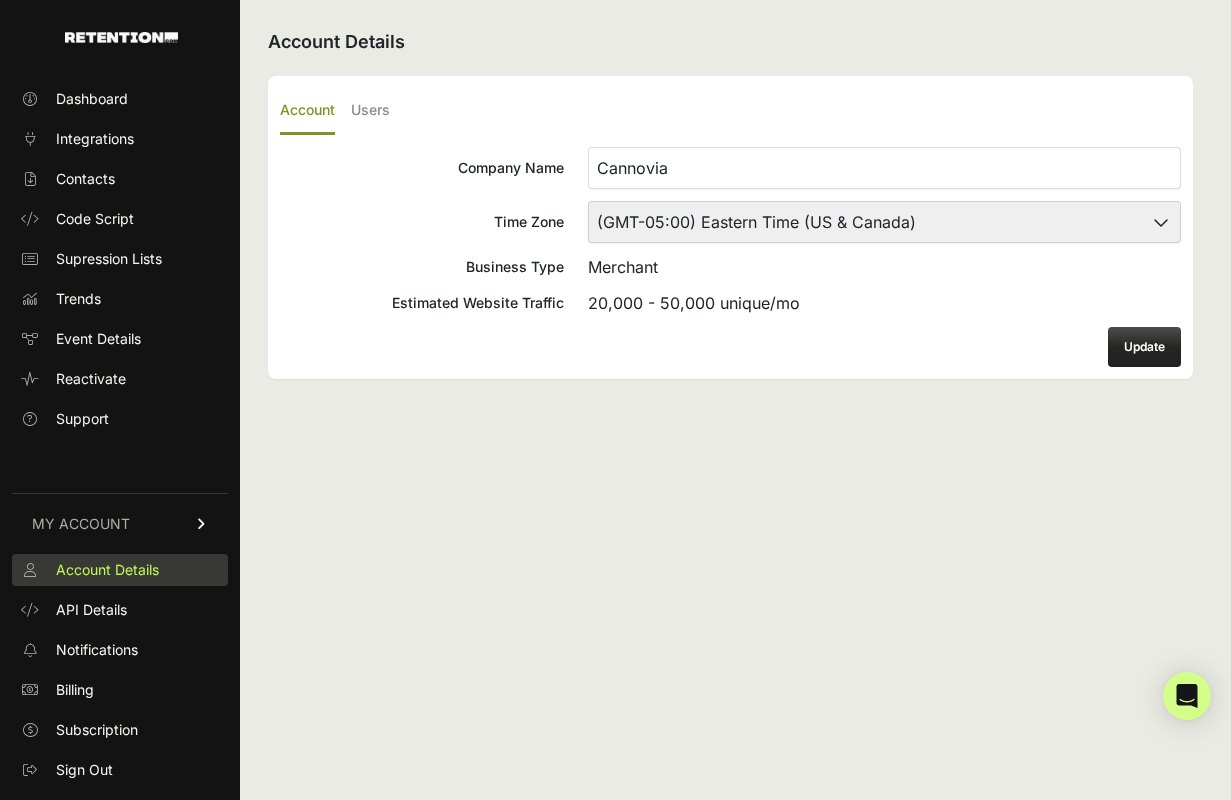 scroll, scrollTop: 0, scrollLeft: 0, axis: both 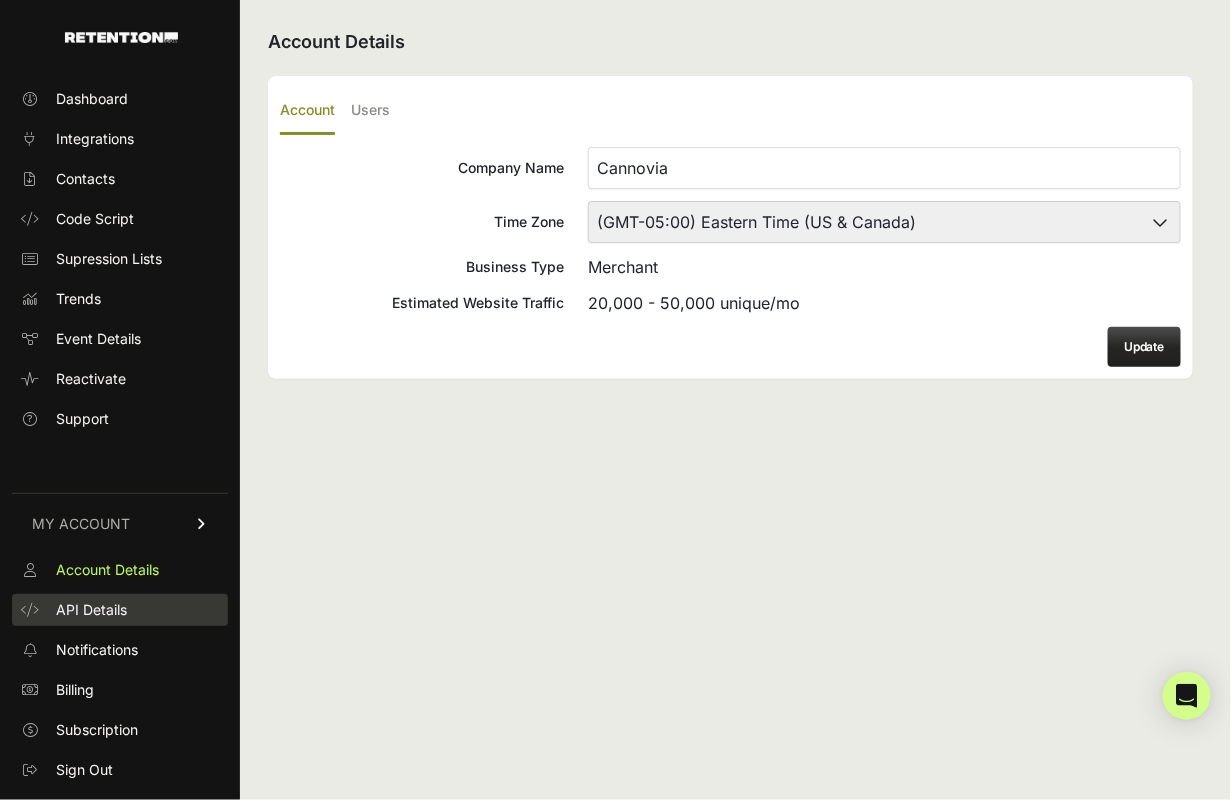 click on "API Details" at bounding box center [91, 610] 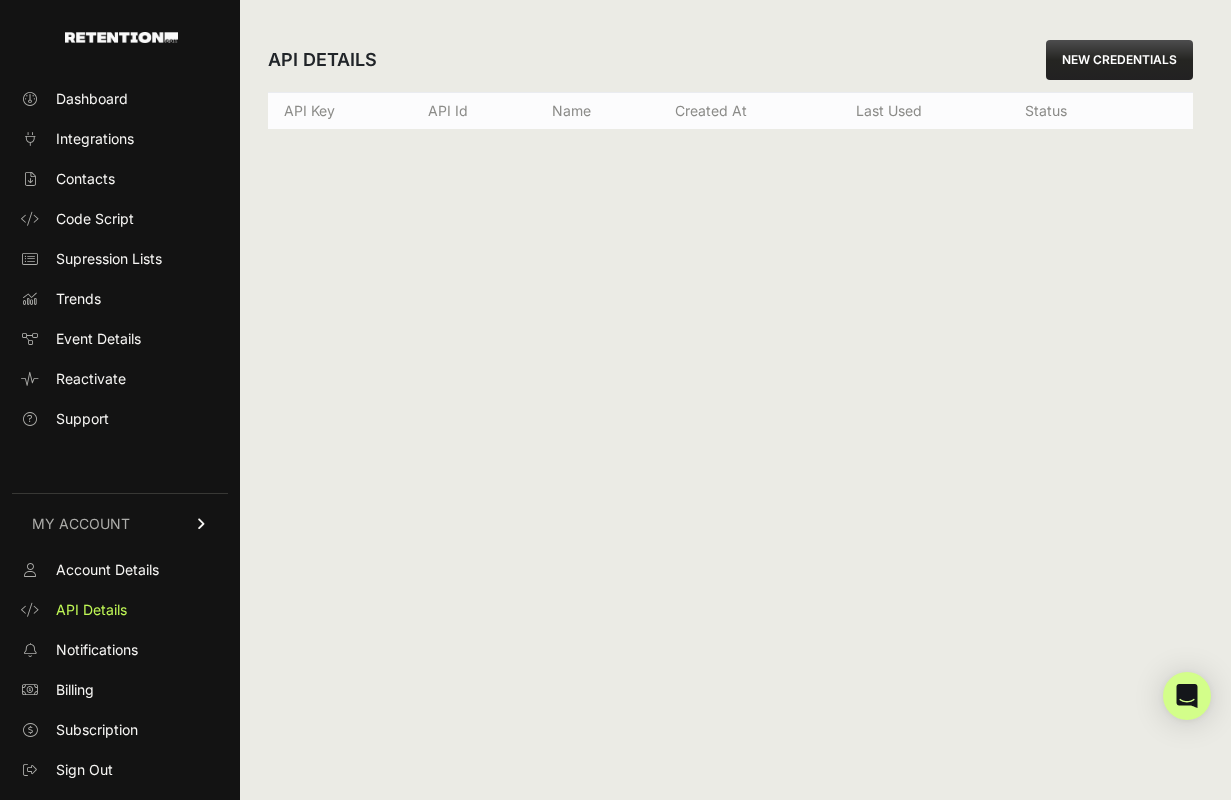 scroll, scrollTop: 0, scrollLeft: 0, axis: both 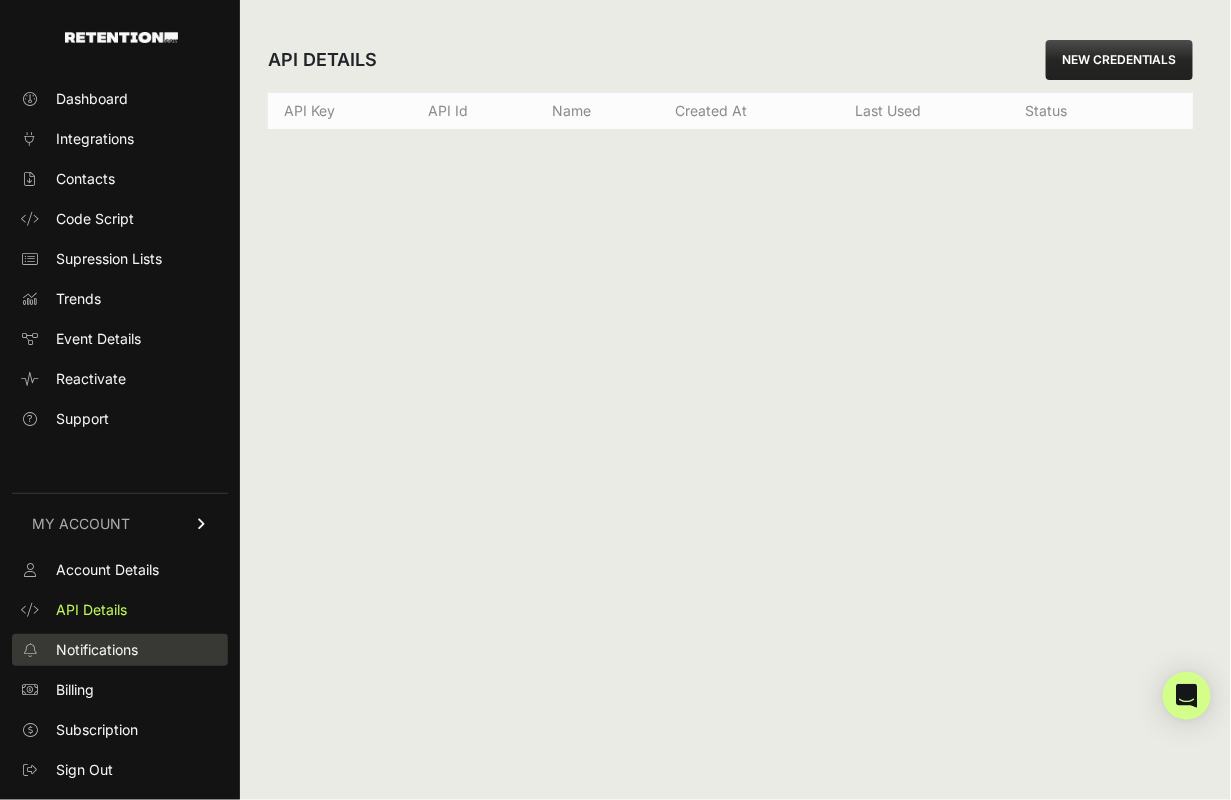 click on "Notifications" at bounding box center (97, 650) 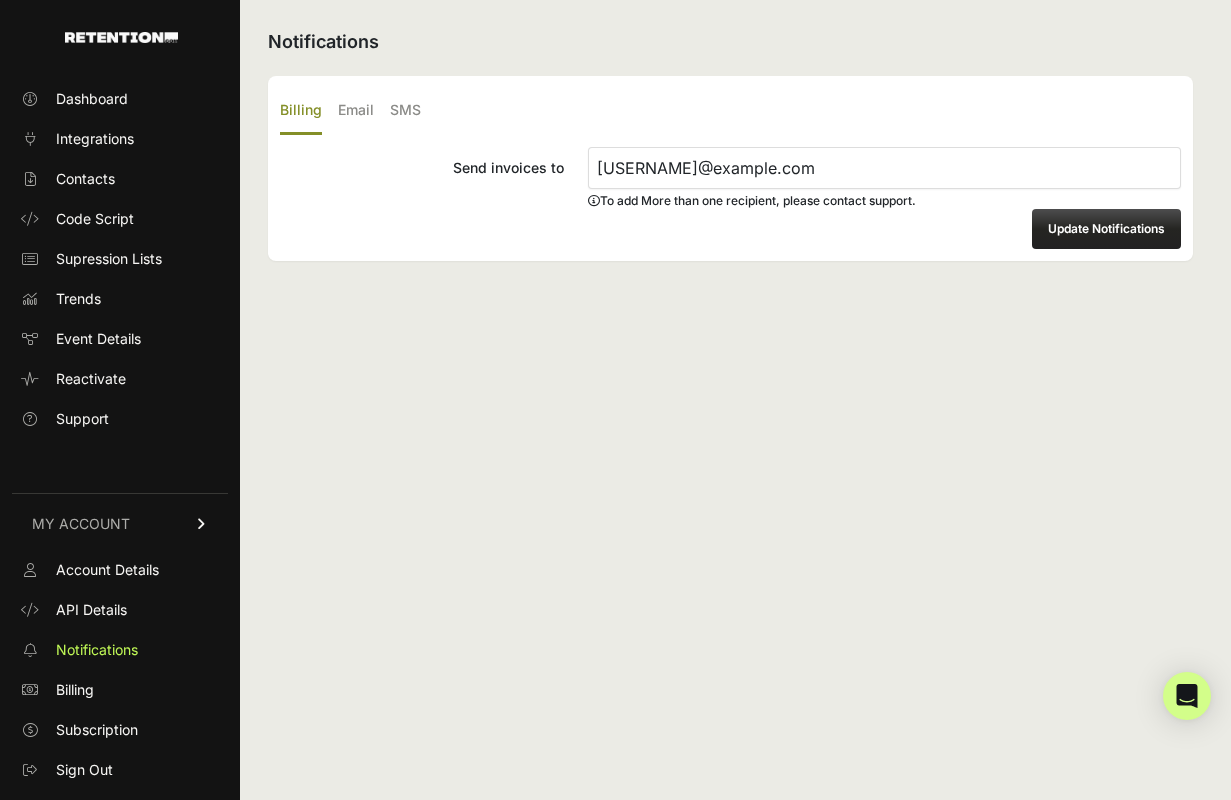scroll, scrollTop: 0, scrollLeft: 0, axis: both 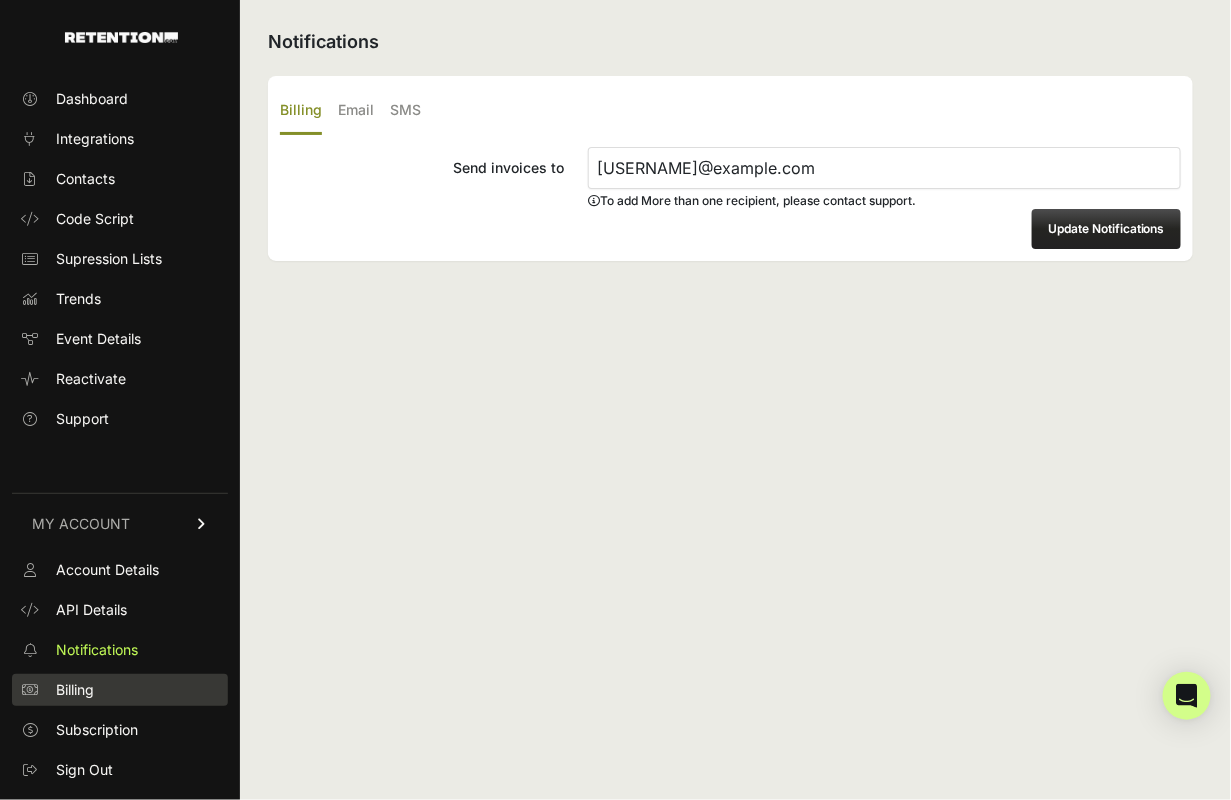 click on "Billing" at bounding box center [75, 690] 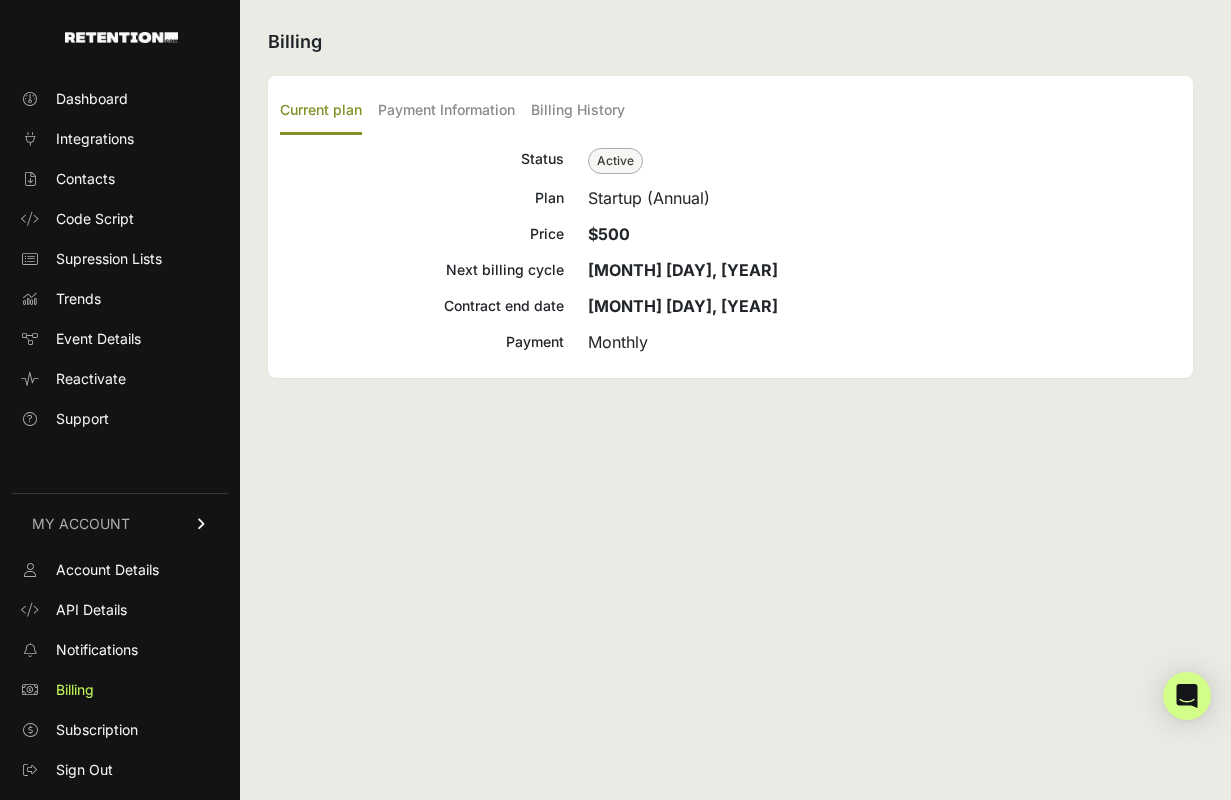 scroll, scrollTop: 0, scrollLeft: 0, axis: both 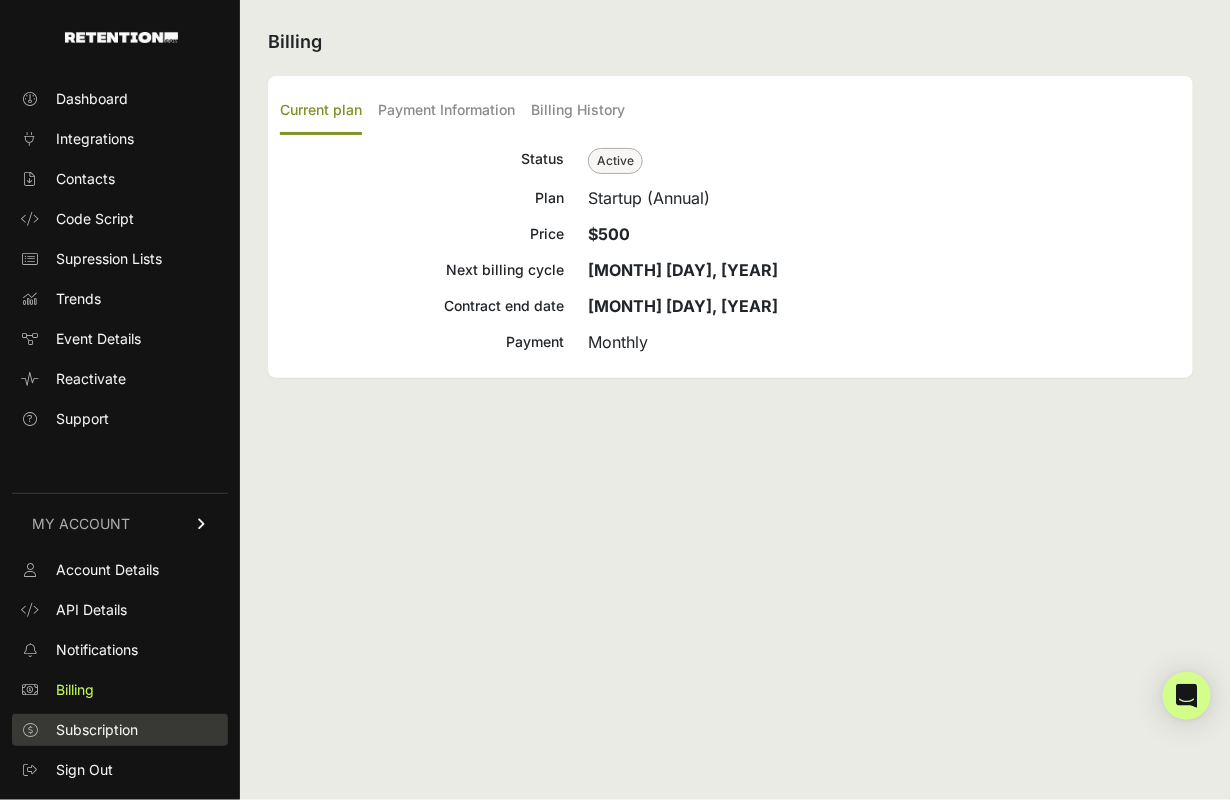 click on "Subscription" at bounding box center (97, 730) 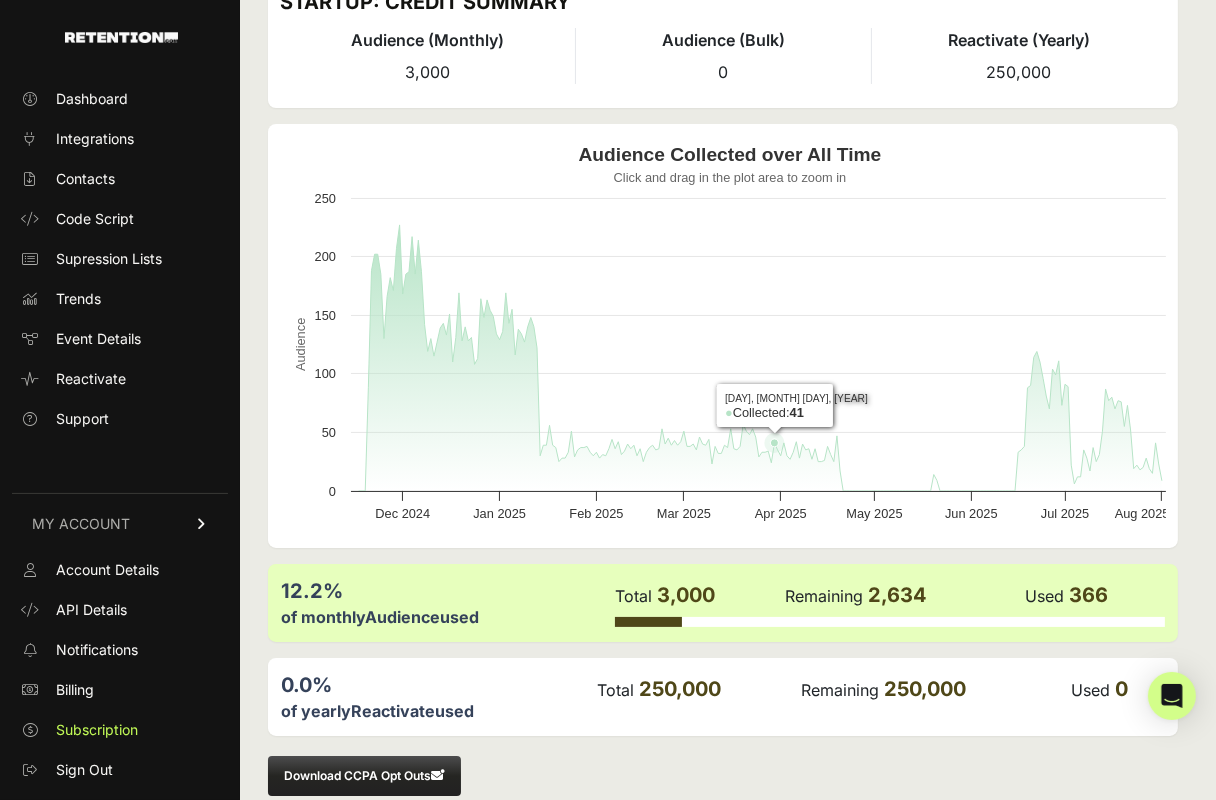 scroll, scrollTop: 131, scrollLeft: 0, axis: vertical 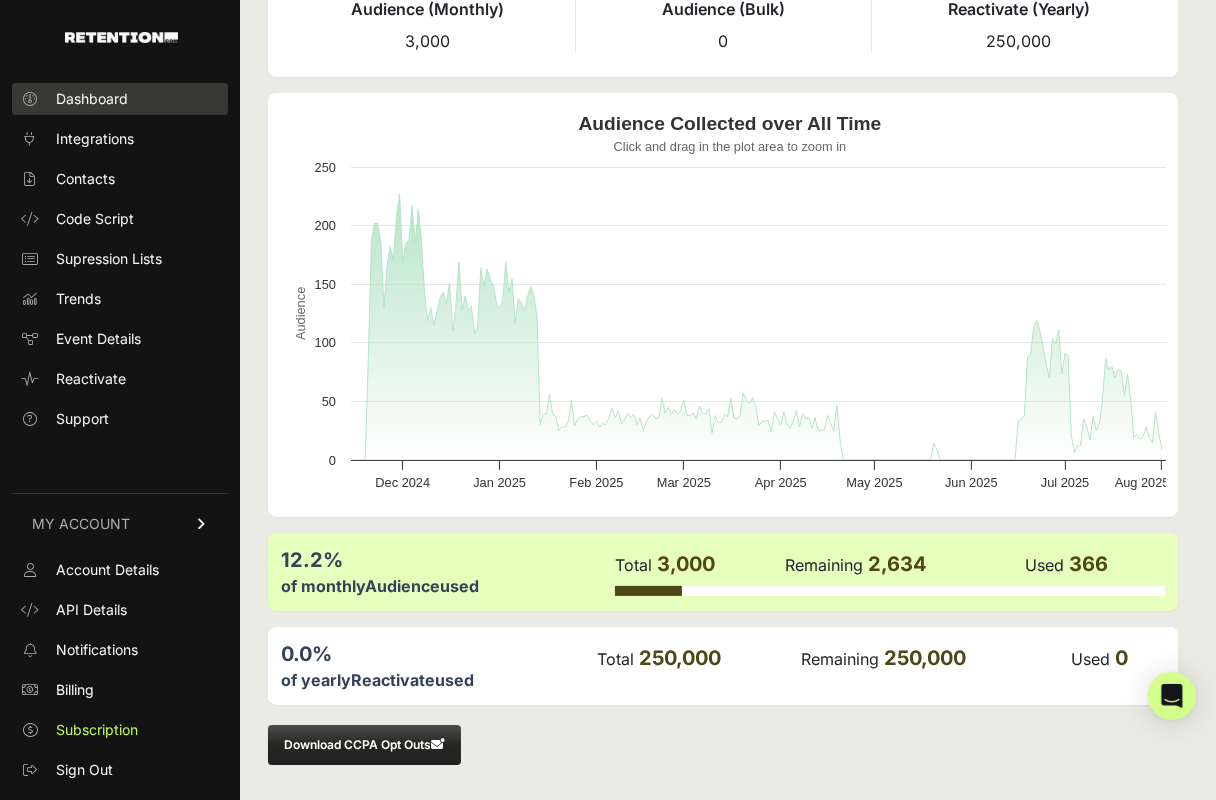 click on "Dashboard" at bounding box center (92, 99) 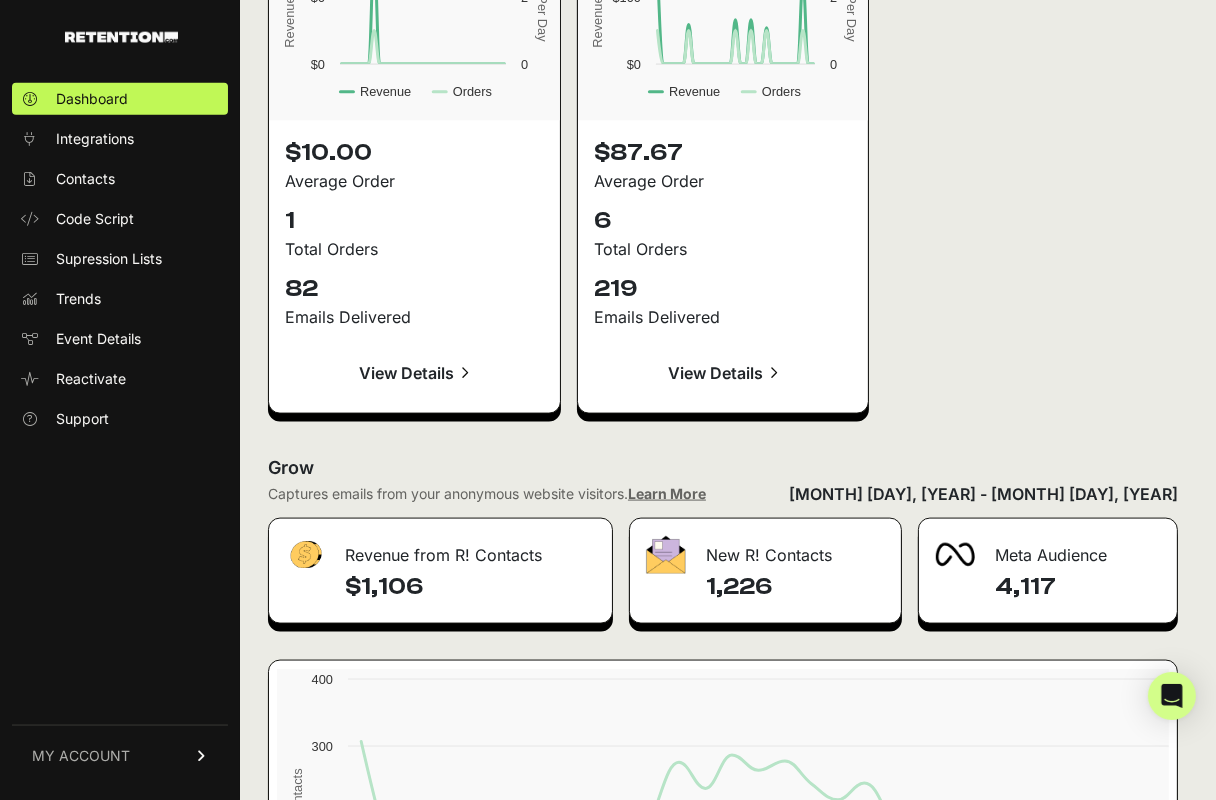 scroll, scrollTop: 2703, scrollLeft: 0, axis: vertical 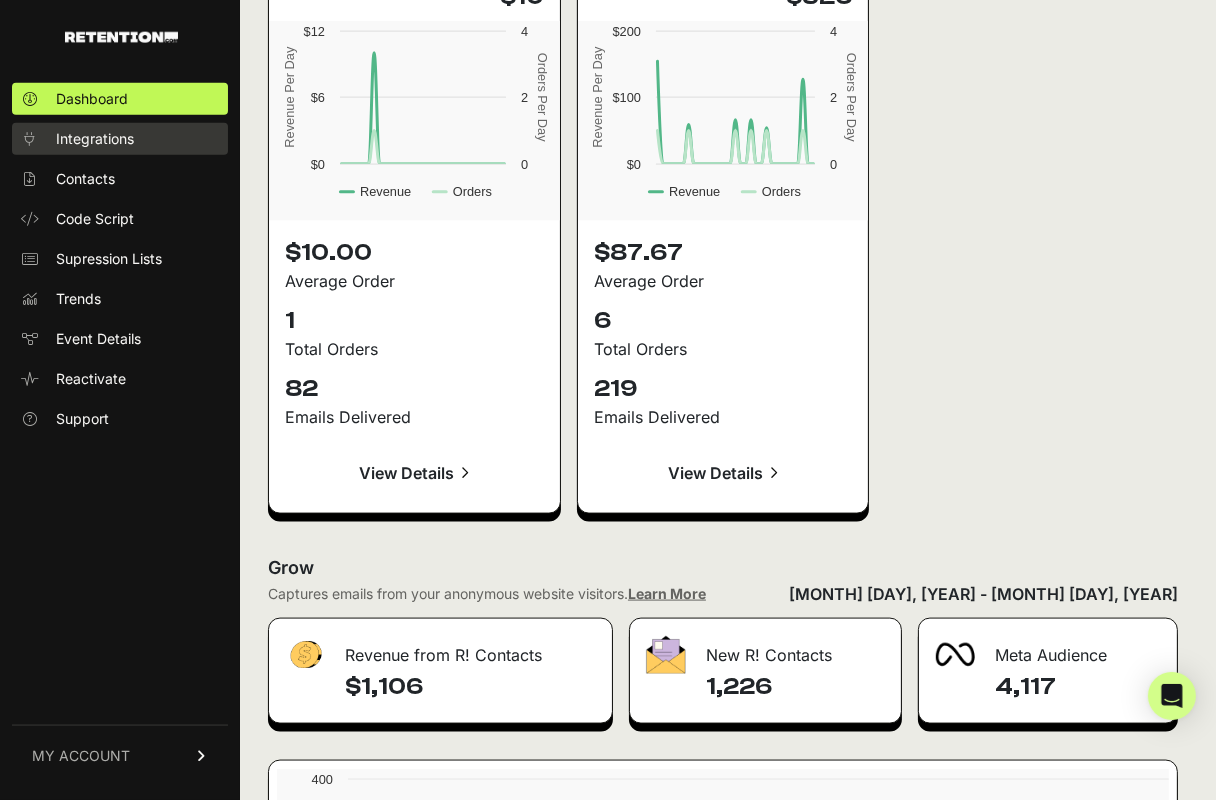 click on "Integrations" at bounding box center (95, 139) 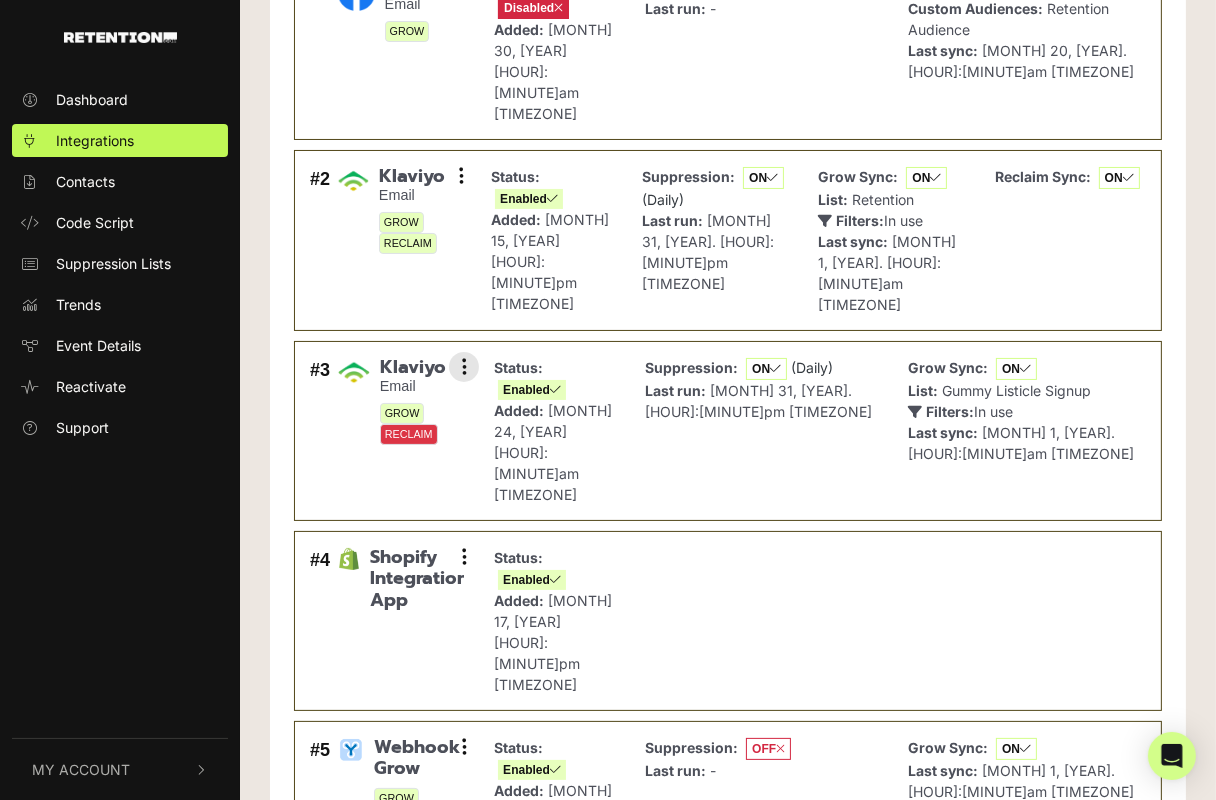 scroll, scrollTop: 0, scrollLeft: 0, axis: both 